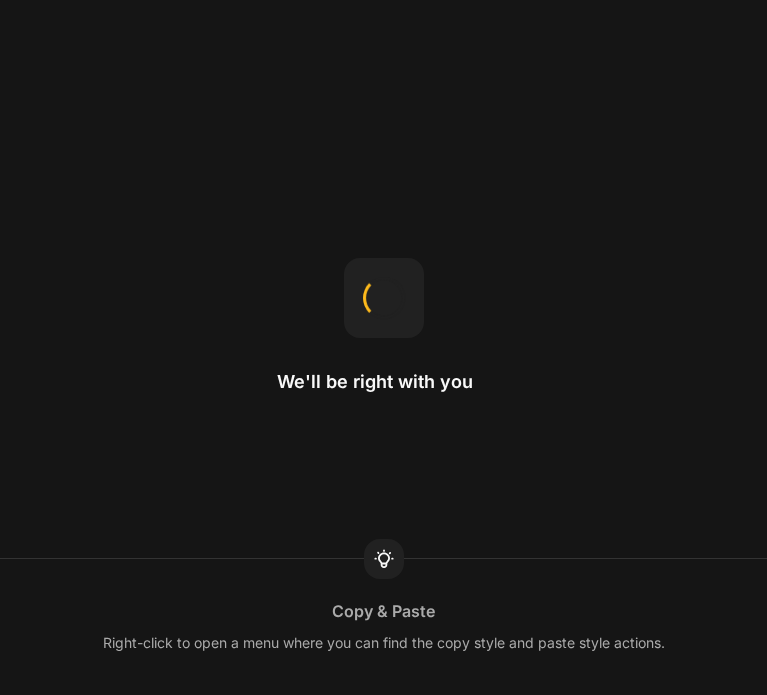 scroll, scrollTop: 0, scrollLeft: 0, axis: both 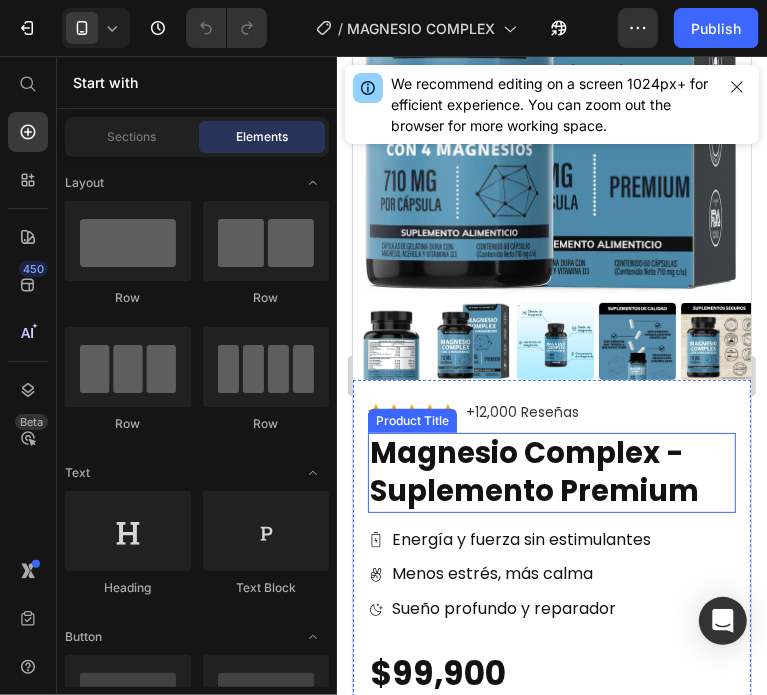 click on "Magnesio Complex - Suplemento Premium" at bounding box center (551, 471) 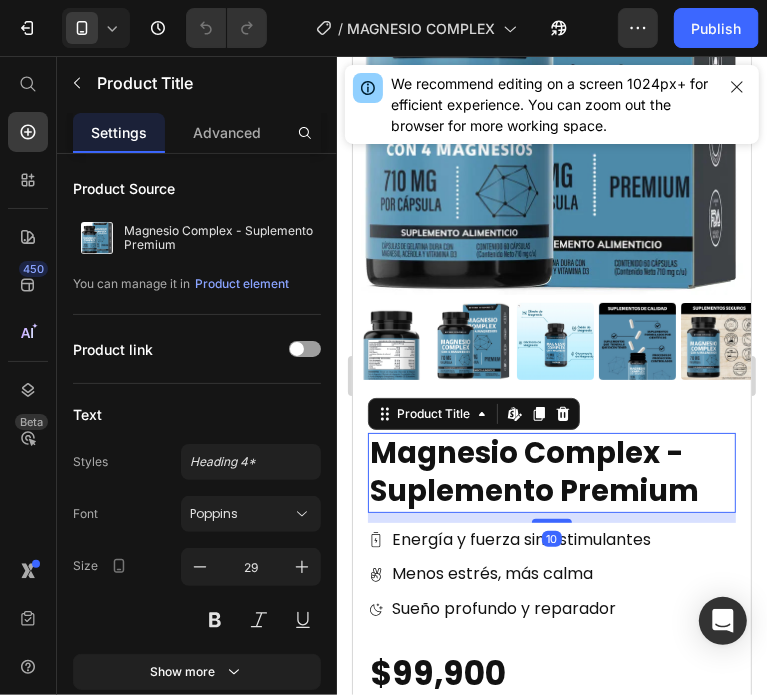 click on "Magnesio Complex - Suplemento Premium" at bounding box center (551, 471) 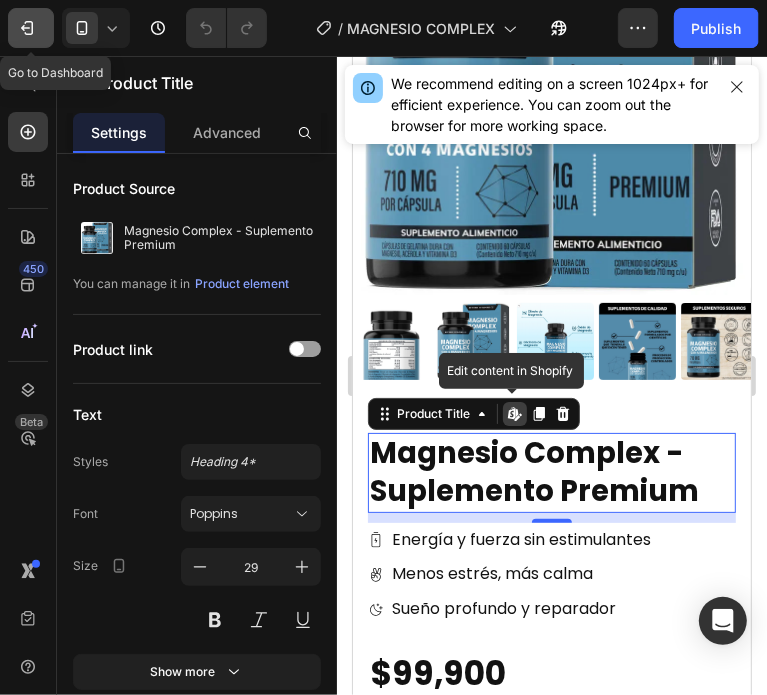 click 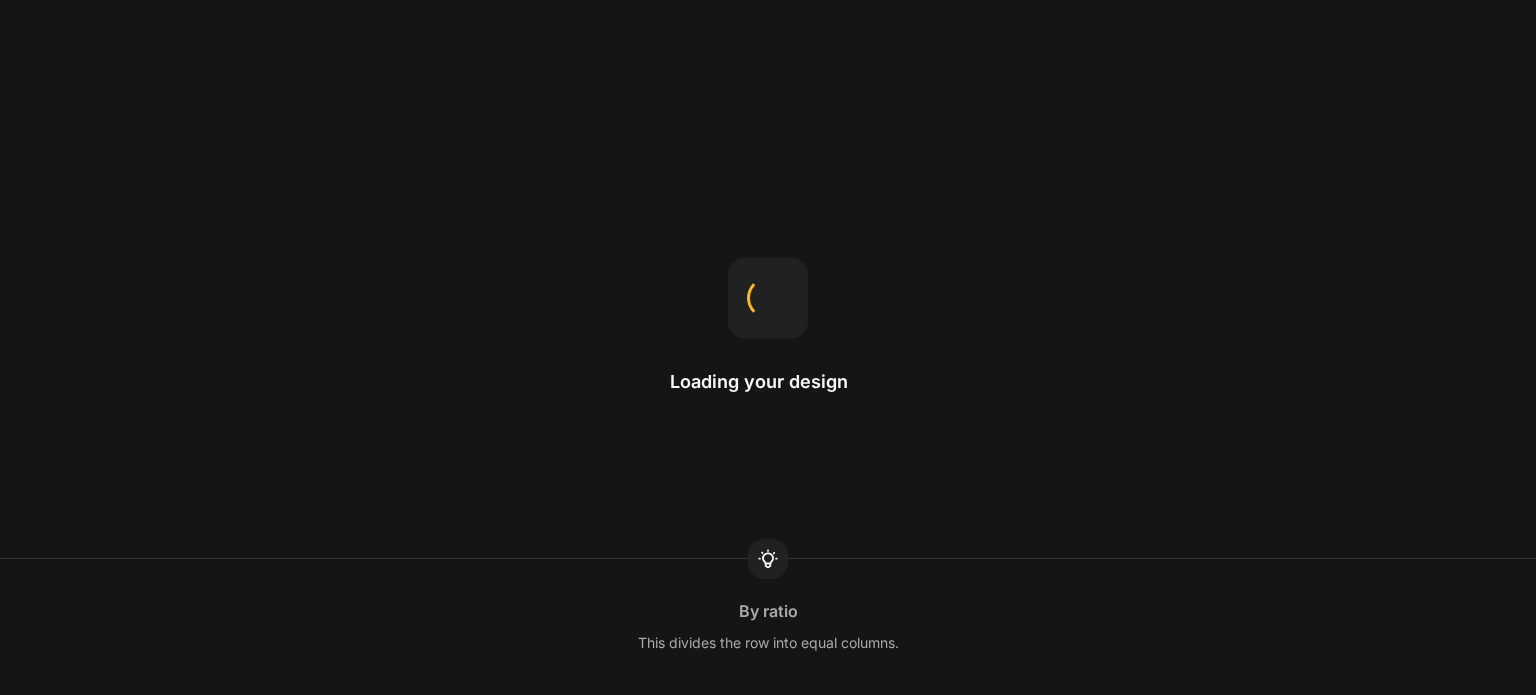 scroll, scrollTop: 0, scrollLeft: 0, axis: both 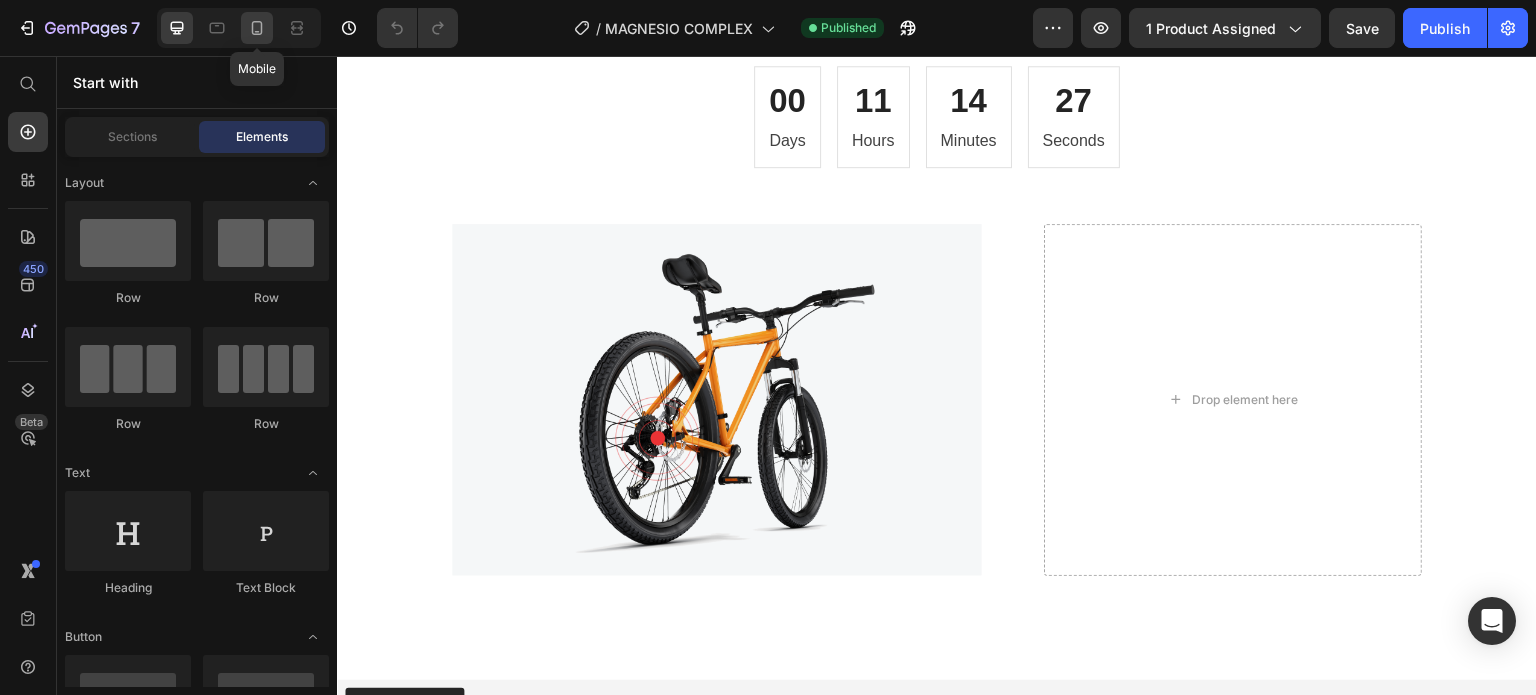 drag, startPoint x: 252, startPoint y: 34, endPoint x: 192, endPoint y: 215, distance: 190.68561 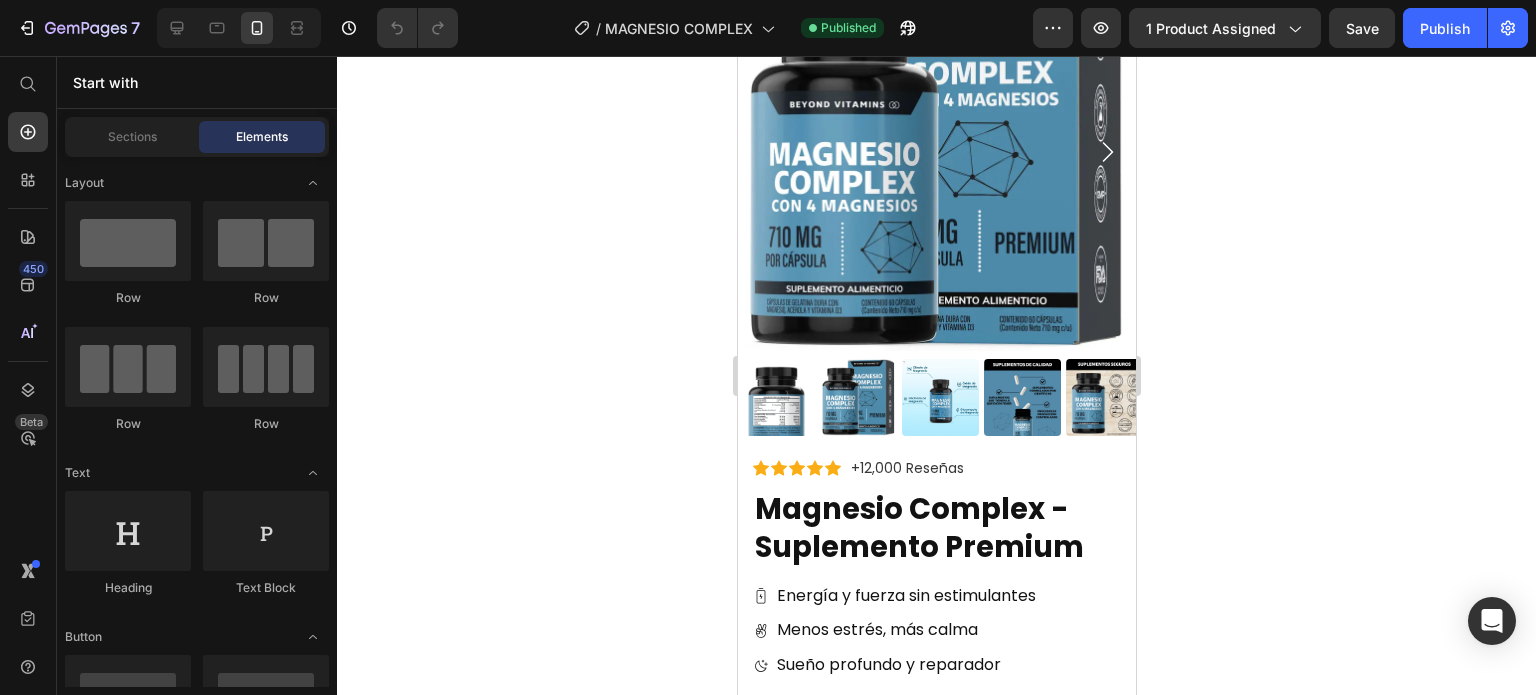 scroll, scrollTop: 400, scrollLeft: 0, axis: vertical 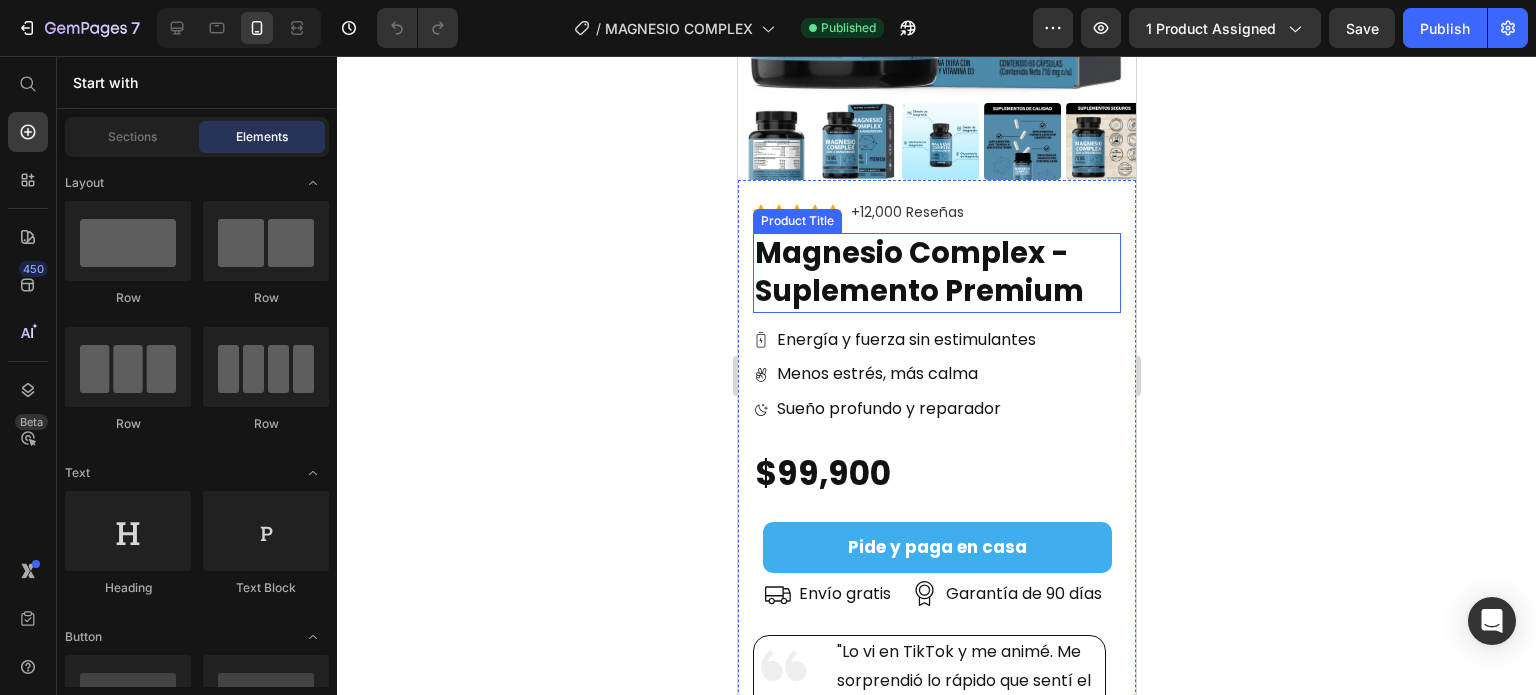 click on "Magnesio Complex - Suplemento Premium" at bounding box center [936, 272] 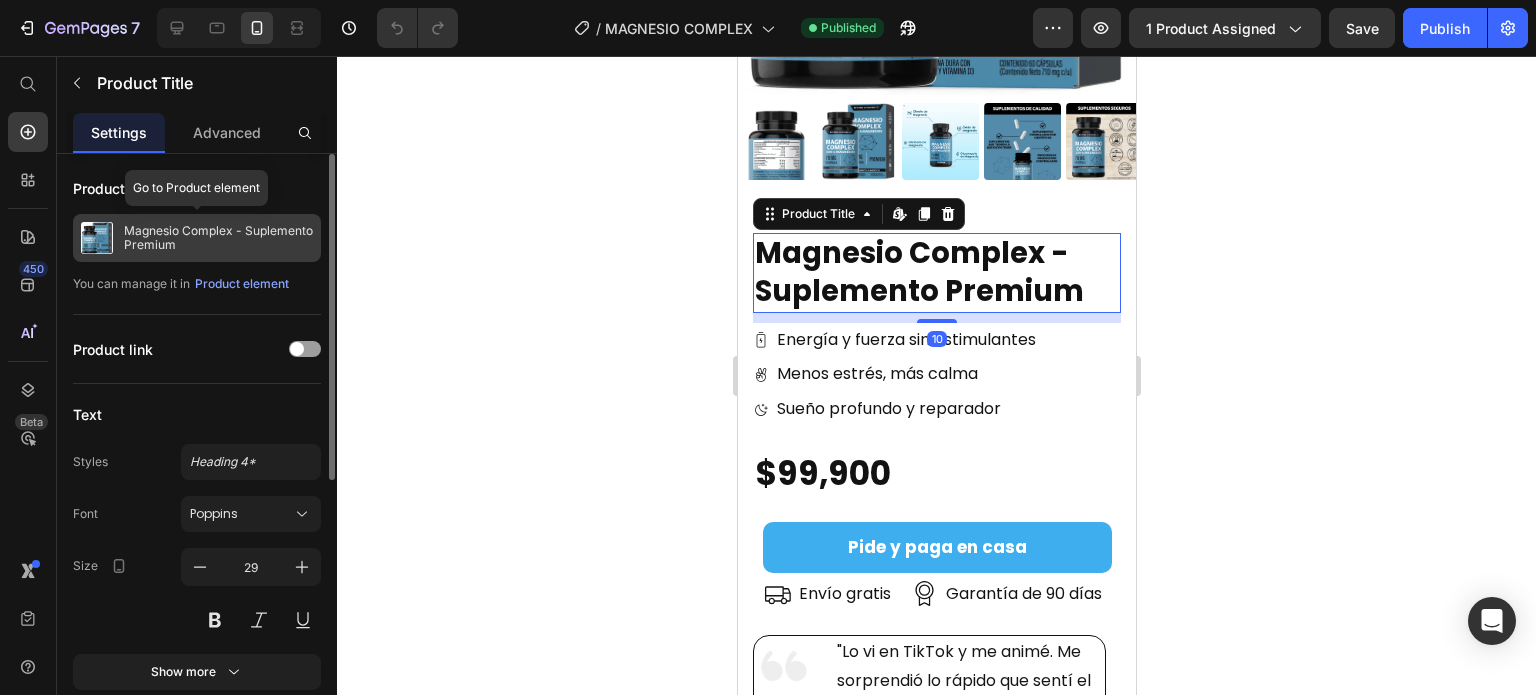 click on "Magnesio Complex - Suplemento Premium" at bounding box center (218, 238) 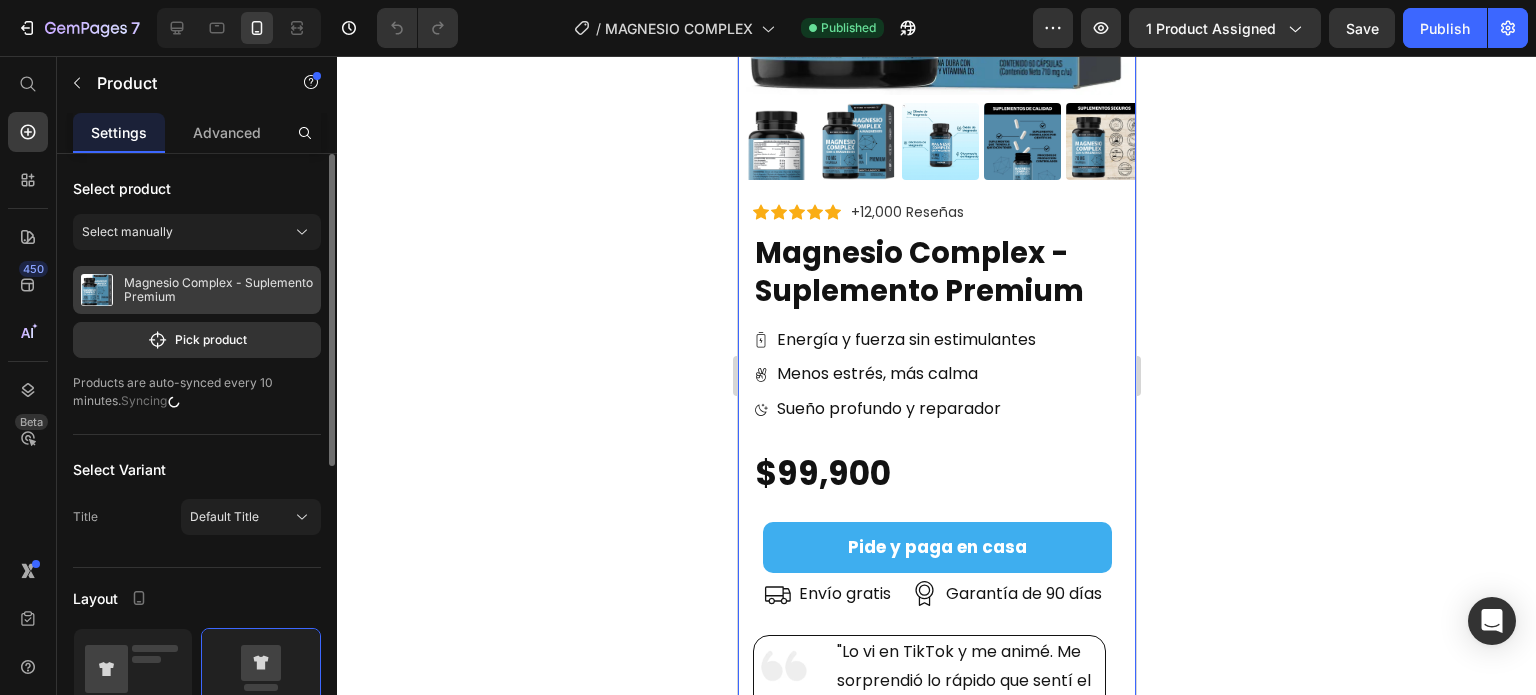 click on "Magnesio Complex - Suplemento Premium" at bounding box center (218, 290) 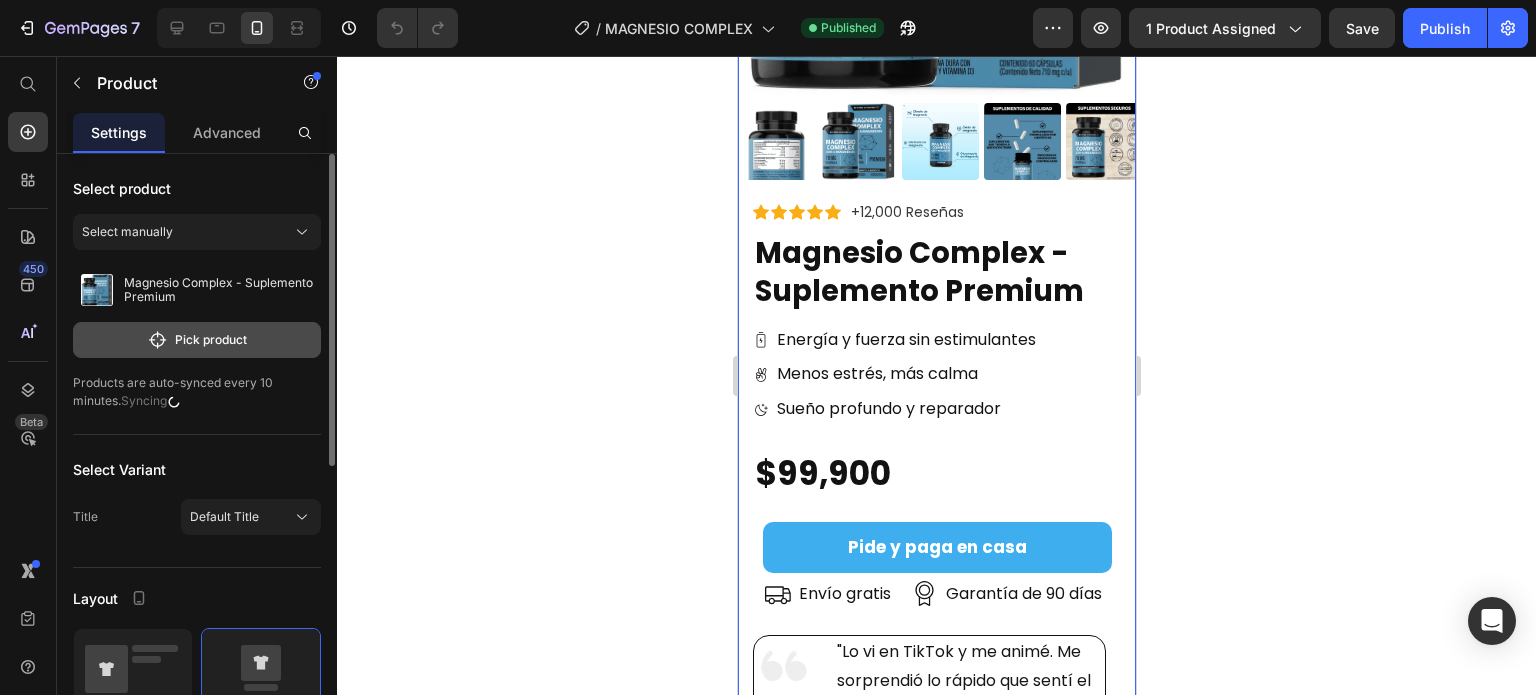 click on "Pick product" at bounding box center [197, 340] 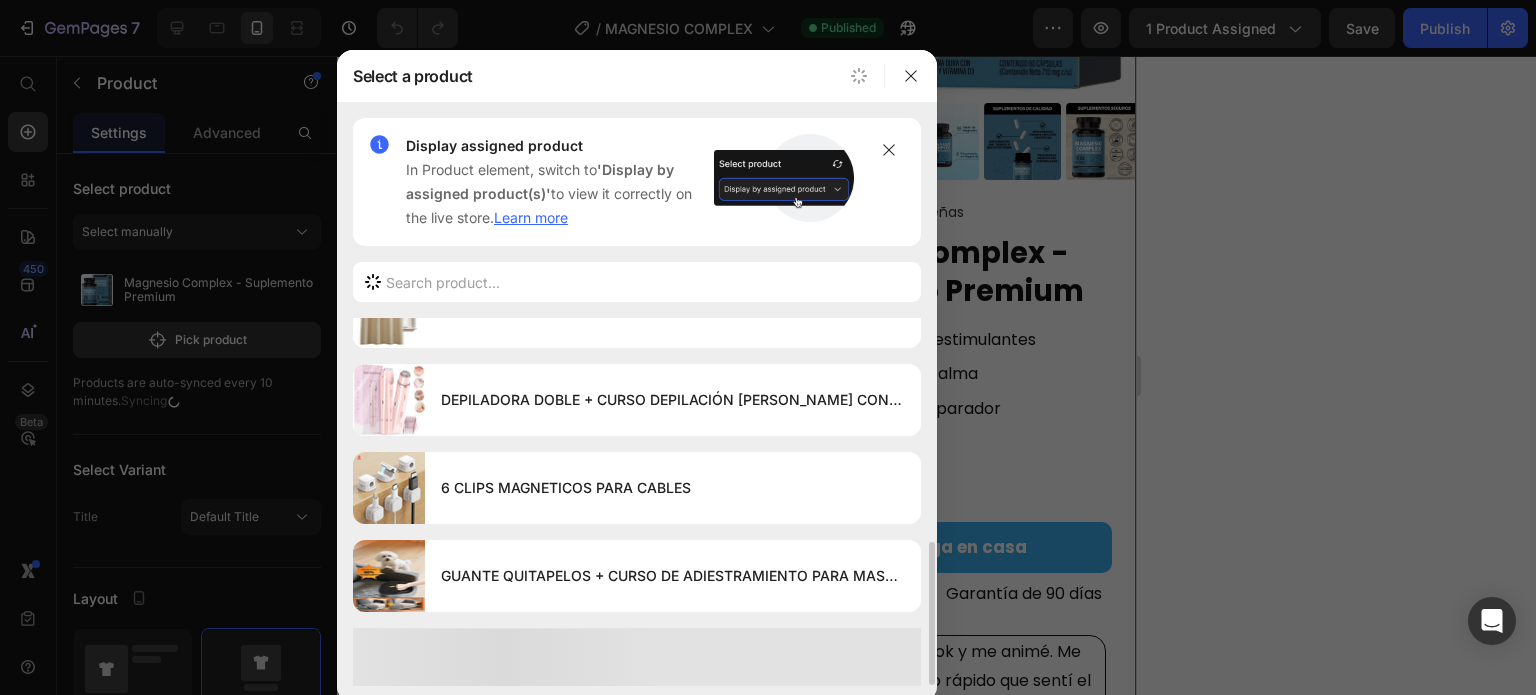 scroll, scrollTop: 0, scrollLeft: 0, axis: both 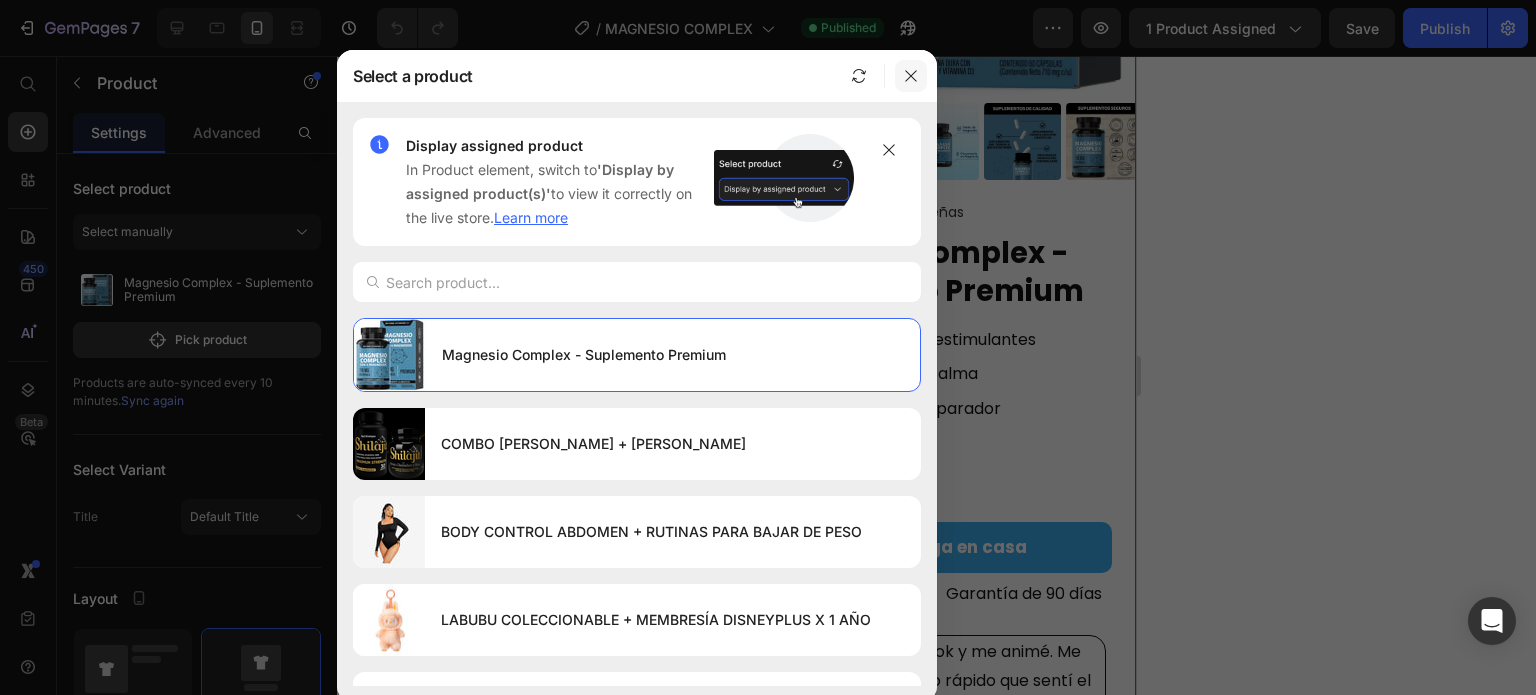 click 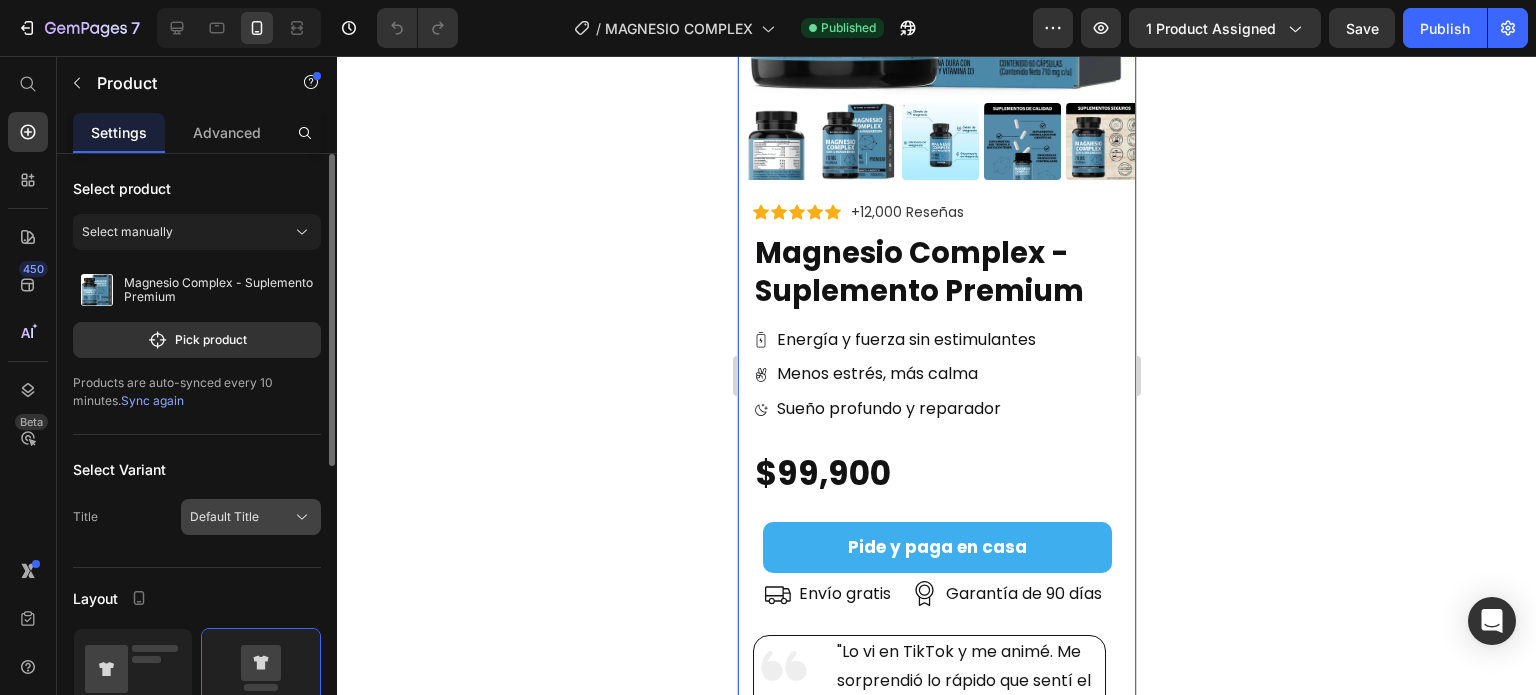 click on "Default Title" at bounding box center [224, 517] 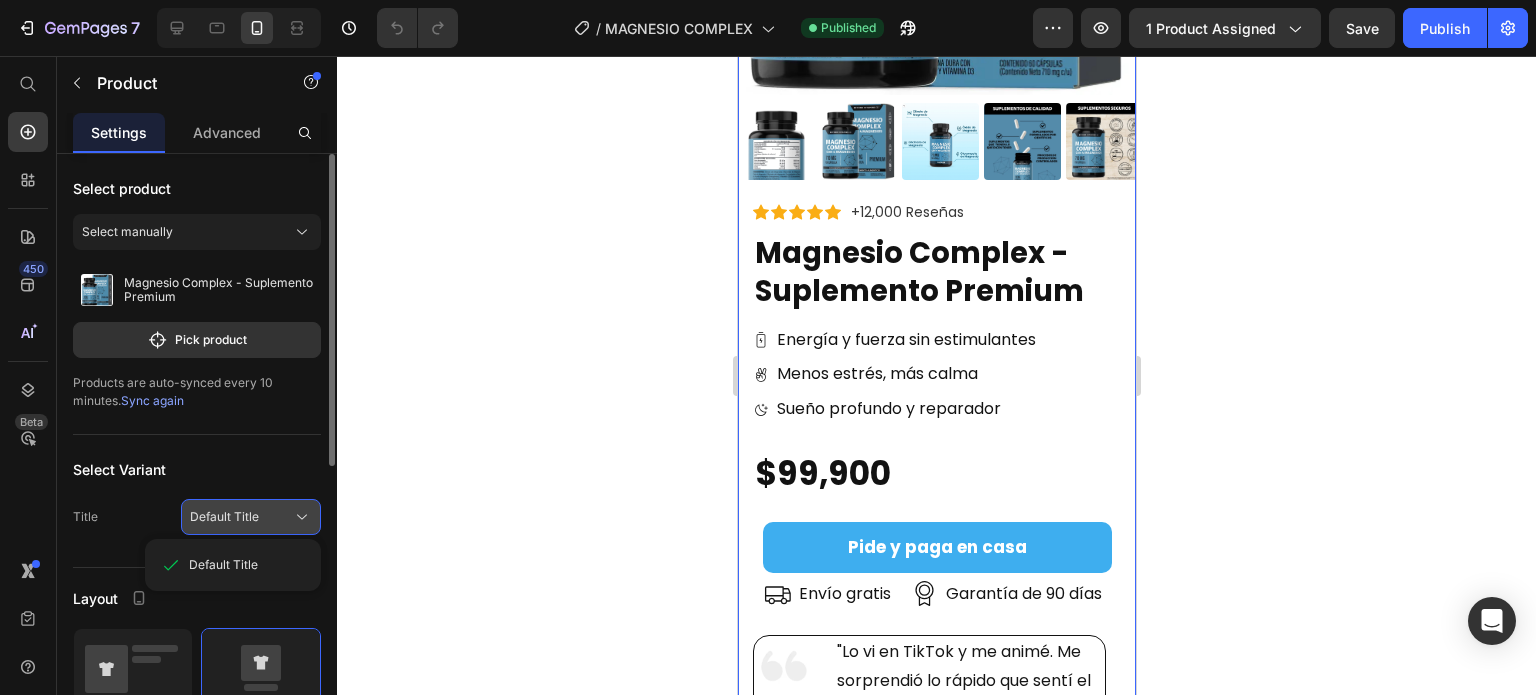 click on "Default Title" at bounding box center (224, 517) 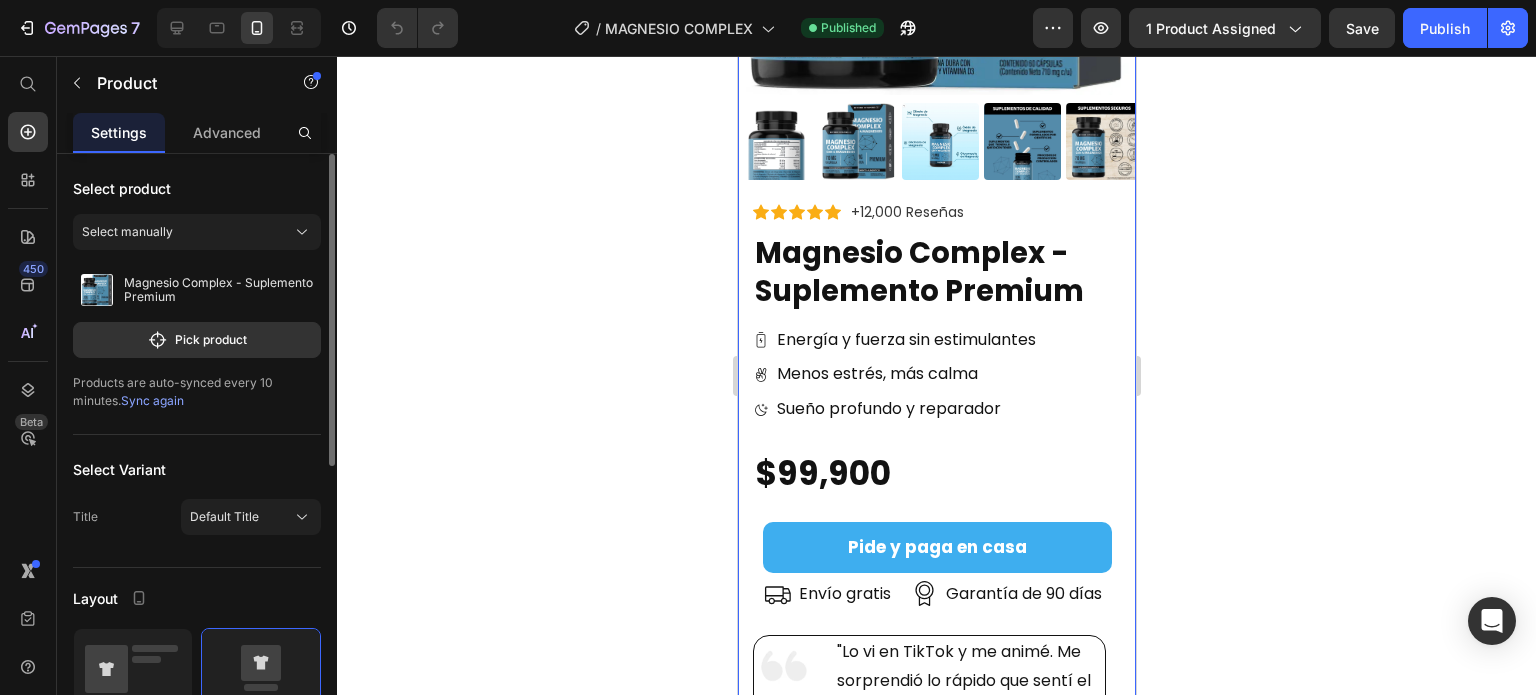 click on "Sync again" at bounding box center (152, 400) 